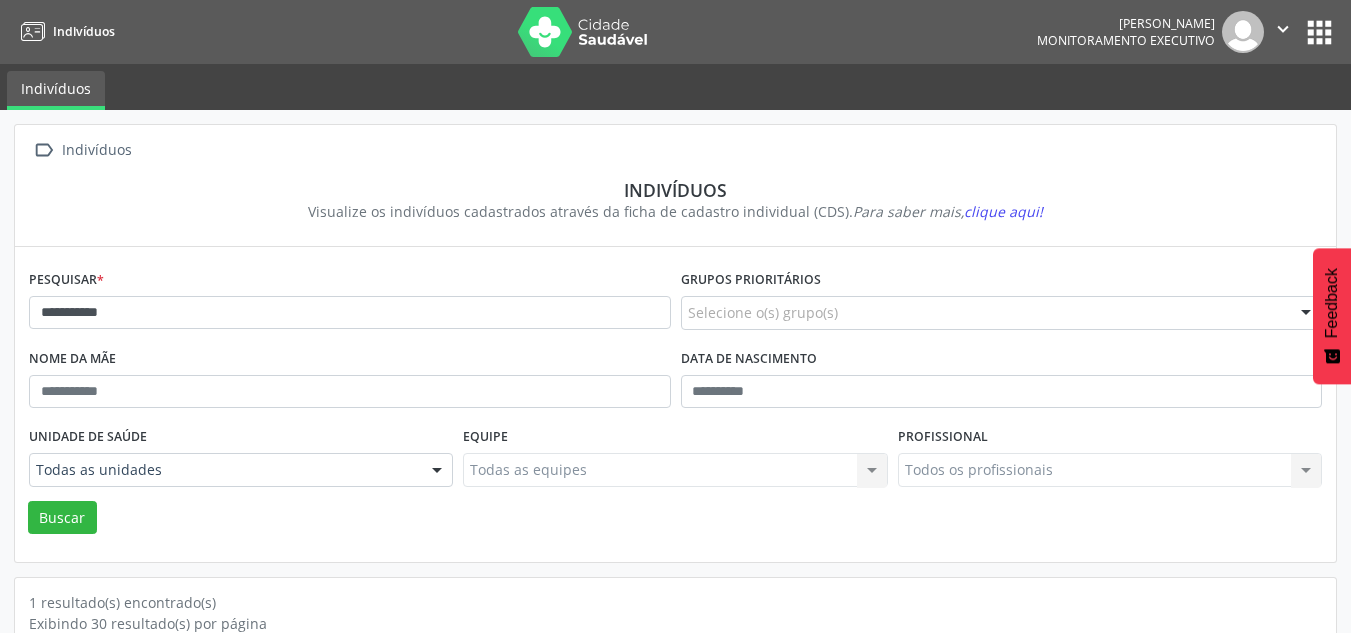 scroll, scrollTop: 183, scrollLeft: 0, axis: vertical 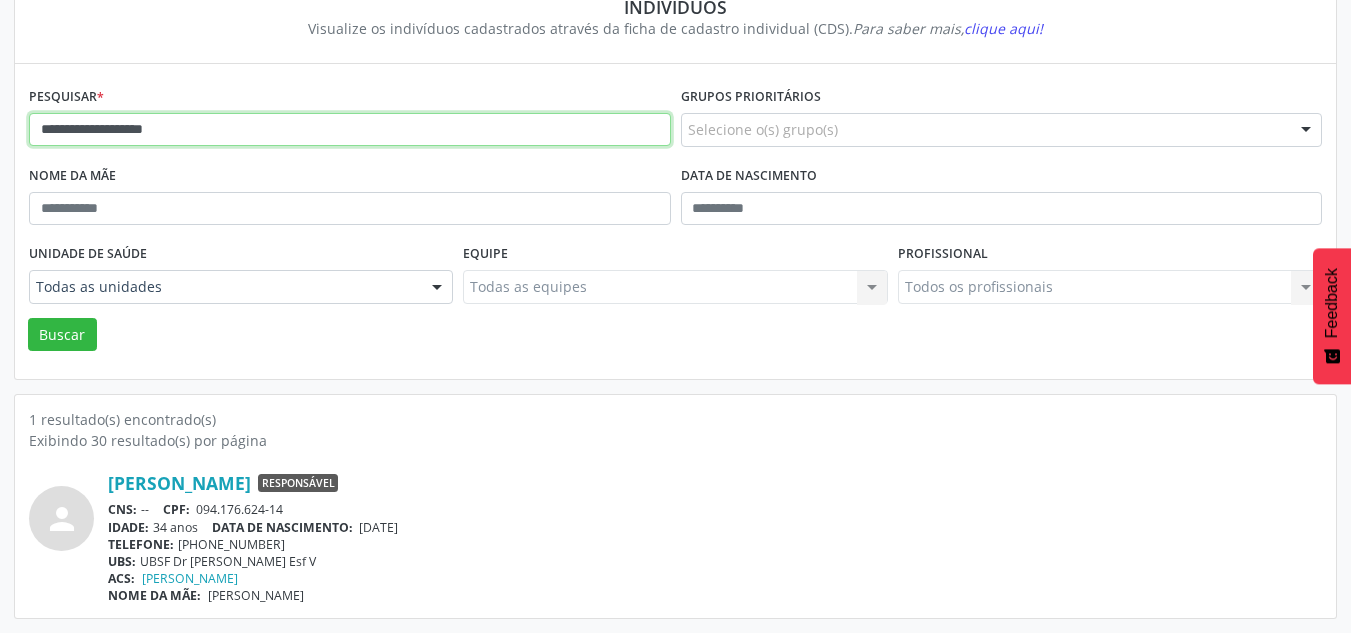 click on "Buscar" at bounding box center (62, 335) 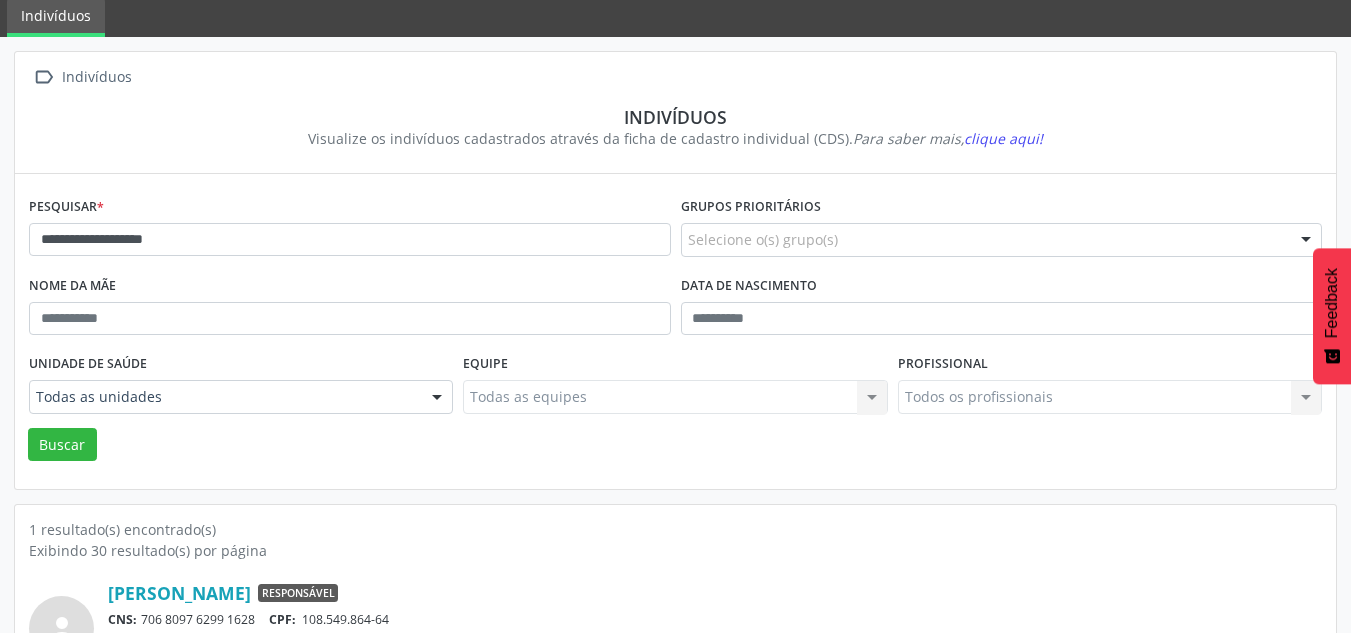 scroll, scrollTop: 183, scrollLeft: 0, axis: vertical 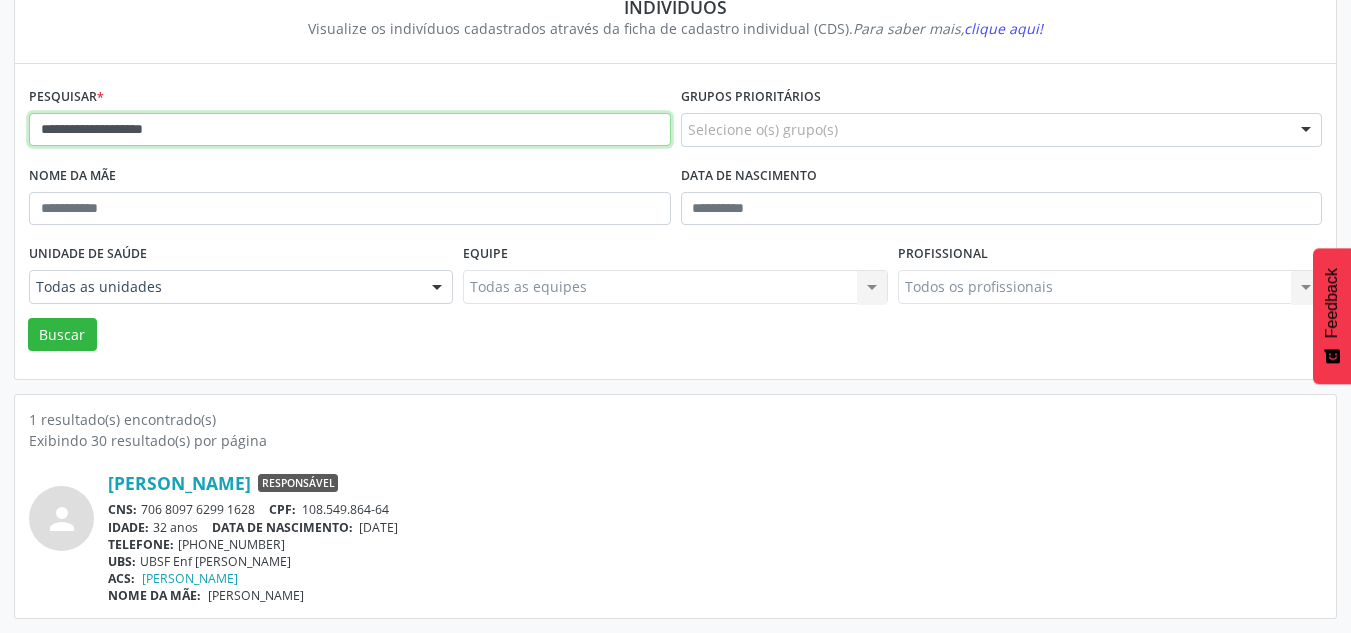 click on "**********" at bounding box center [350, 130] 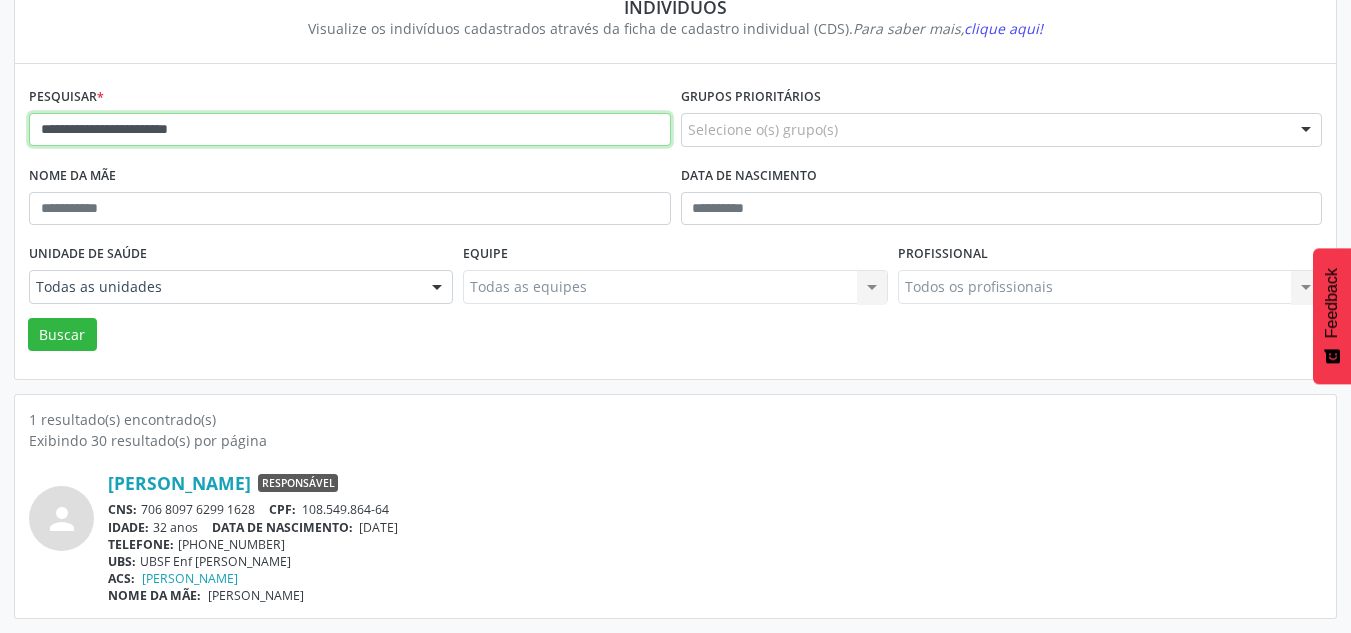 click on "Buscar" at bounding box center [62, 335] 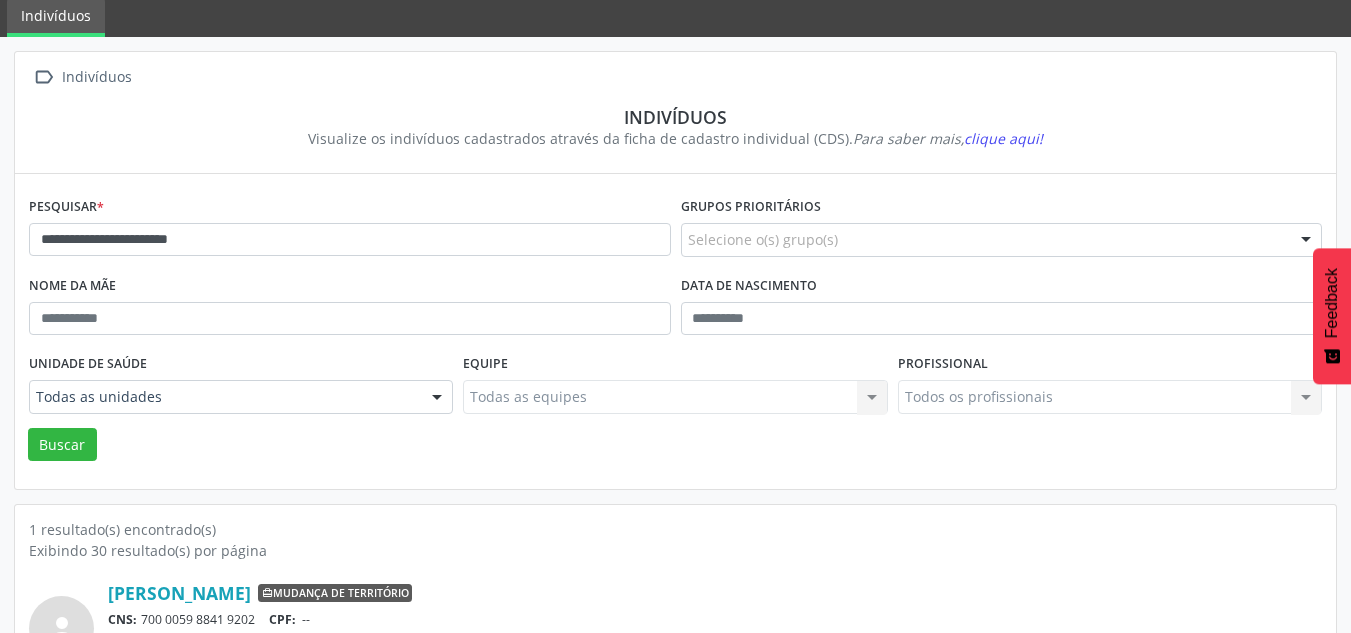 scroll, scrollTop: 183, scrollLeft: 0, axis: vertical 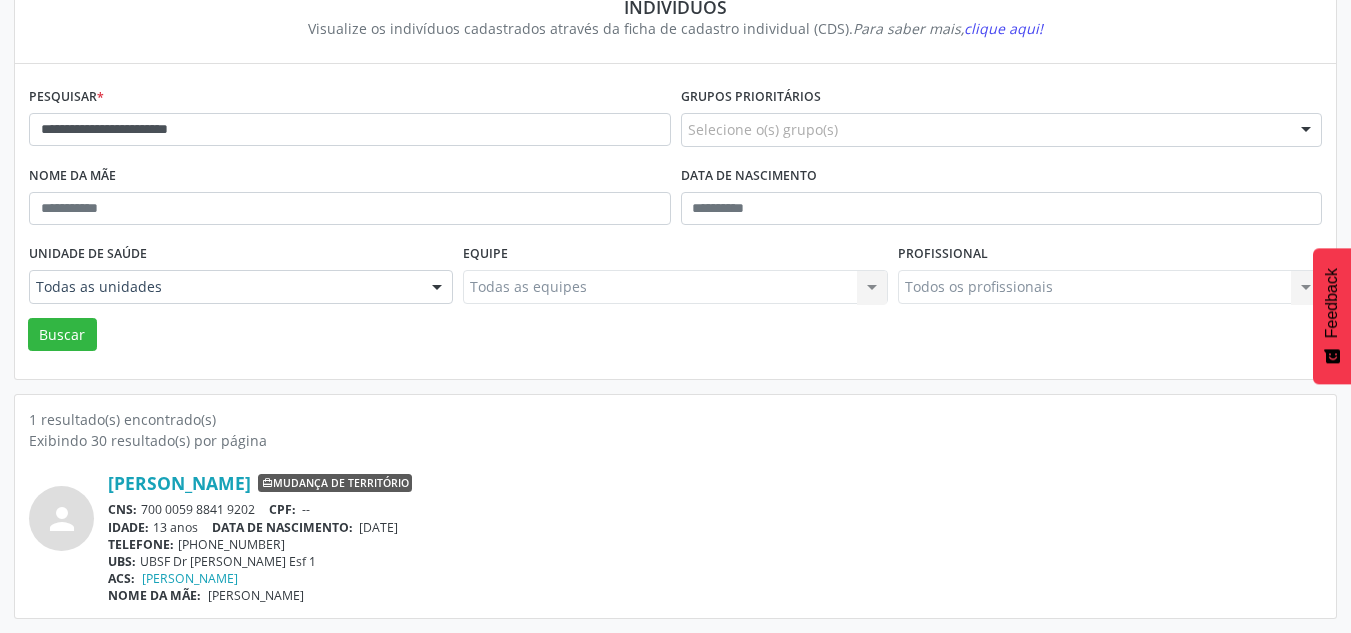 drag, startPoint x: 367, startPoint y: 533, endPoint x: 455, endPoint y: 530, distance: 88.051125 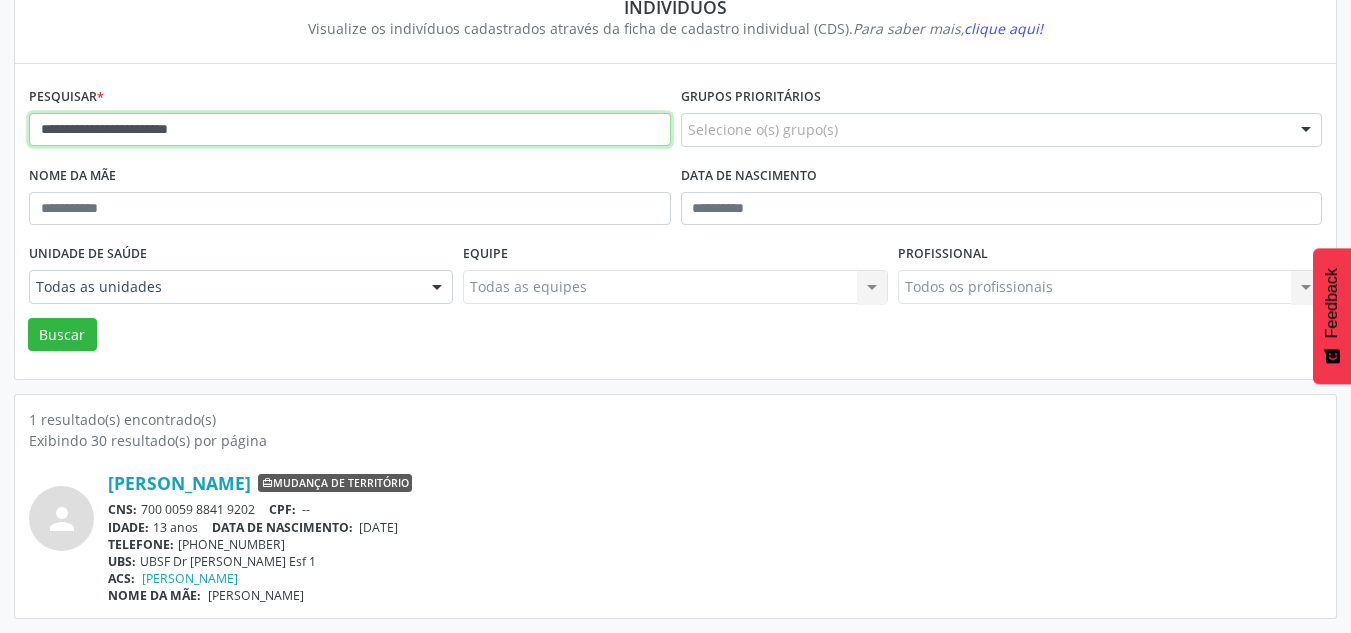 click on "**********" at bounding box center (350, 130) 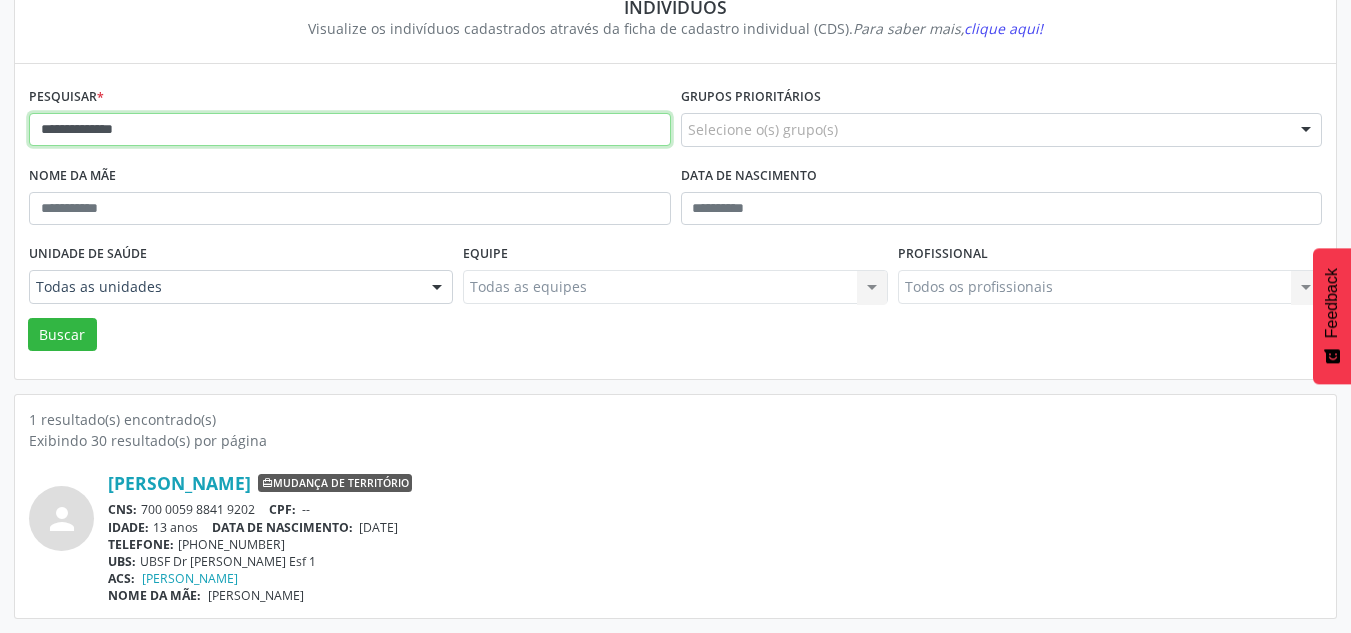 click on "Buscar" at bounding box center [62, 335] 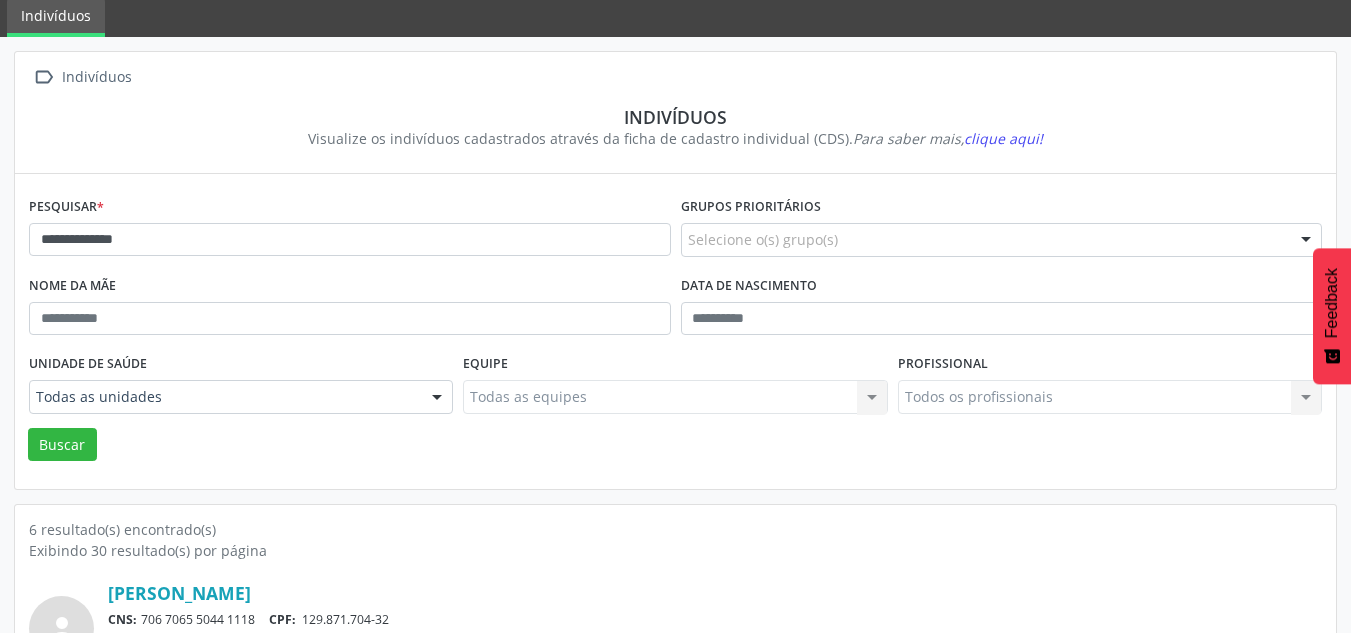 scroll, scrollTop: 183, scrollLeft: 0, axis: vertical 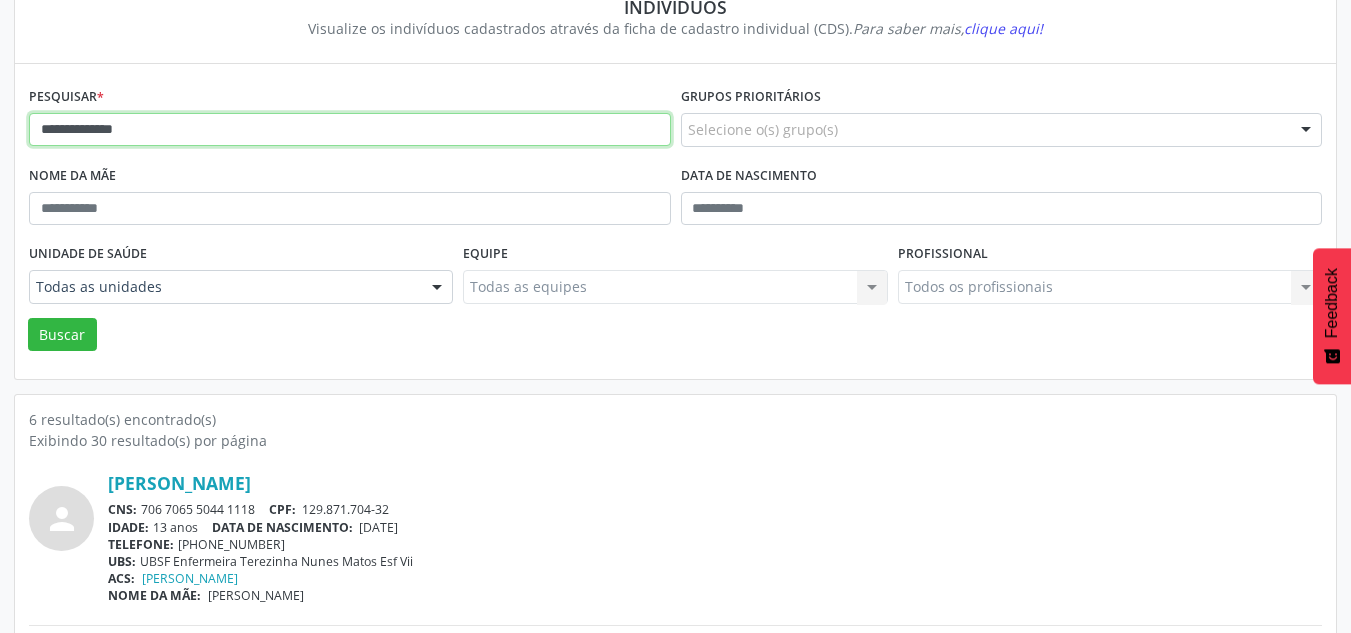 click on "**********" at bounding box center [350, 130] 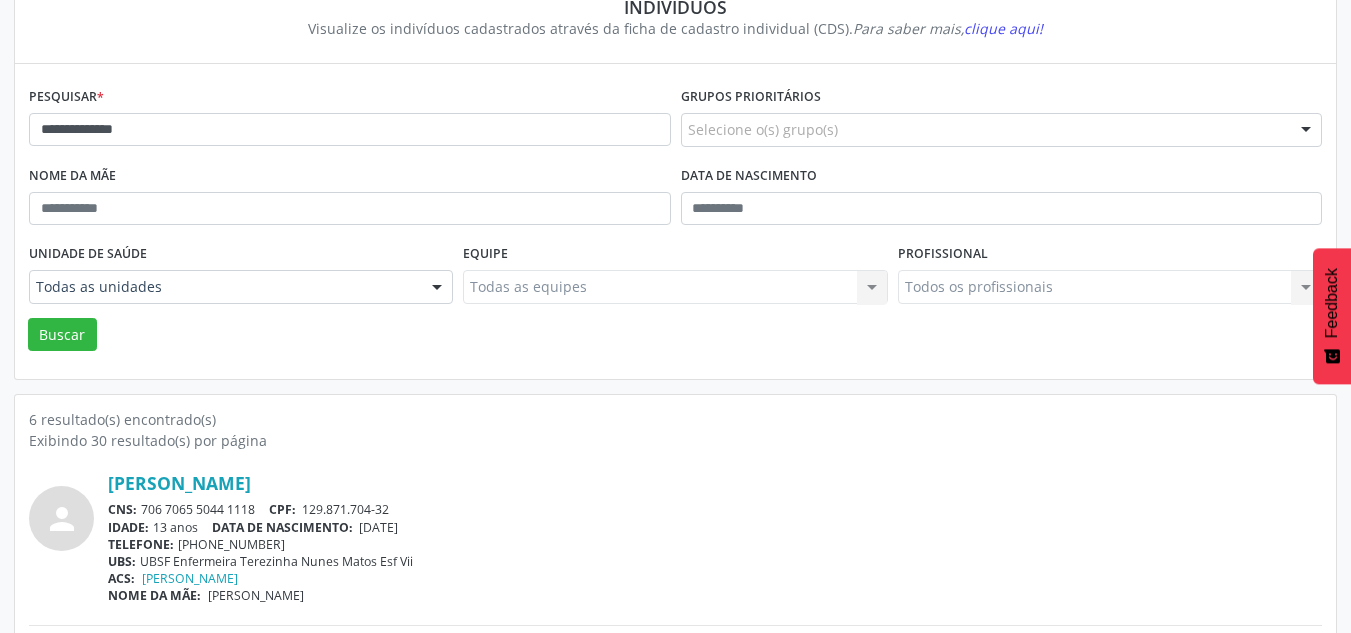 click on "Exibindo 30 resultado(s) por página" at bounding box center [675, 440] 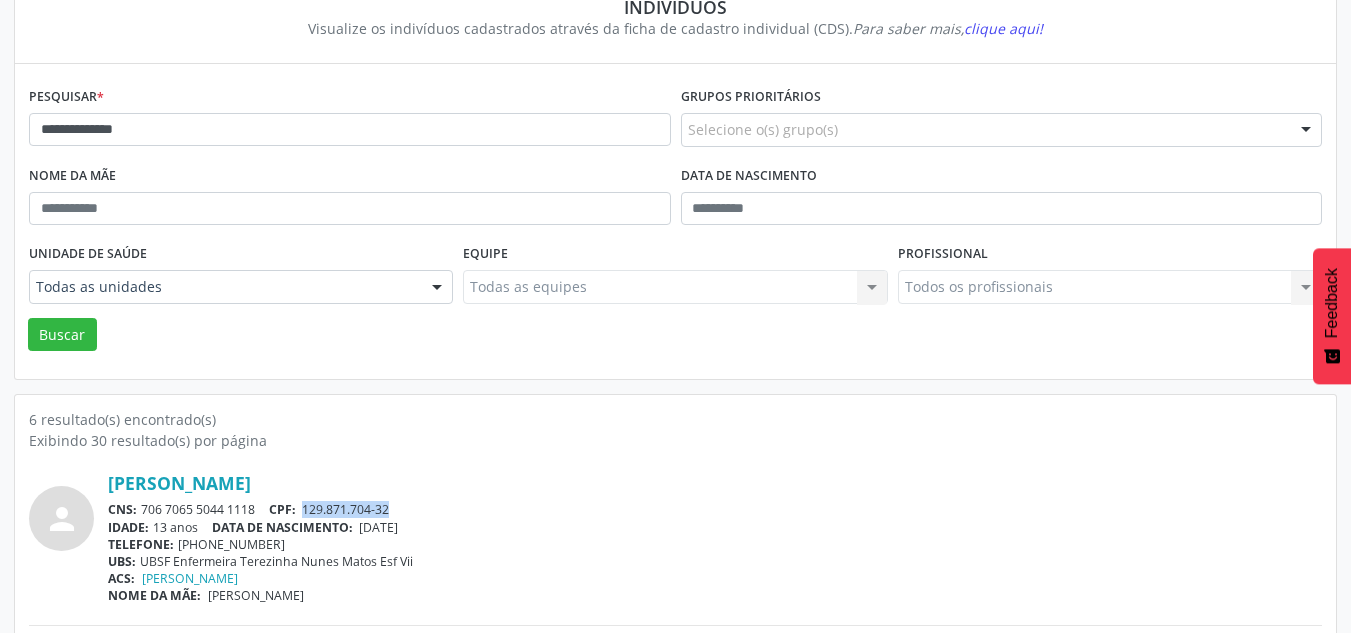 drag, startPoint x: 403, startPoint y: 505, endPoint x: 302, endPoint y: 506, distance: 101.00495 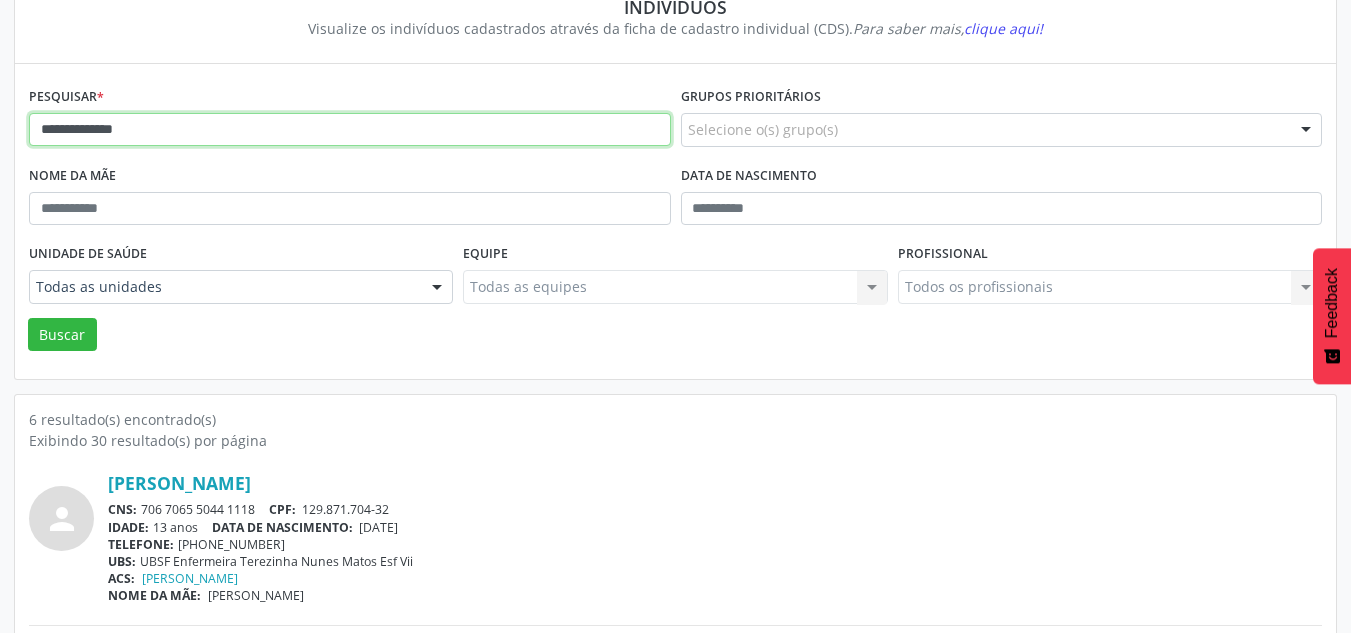 click on "**********" at bounding box center (350, 130) 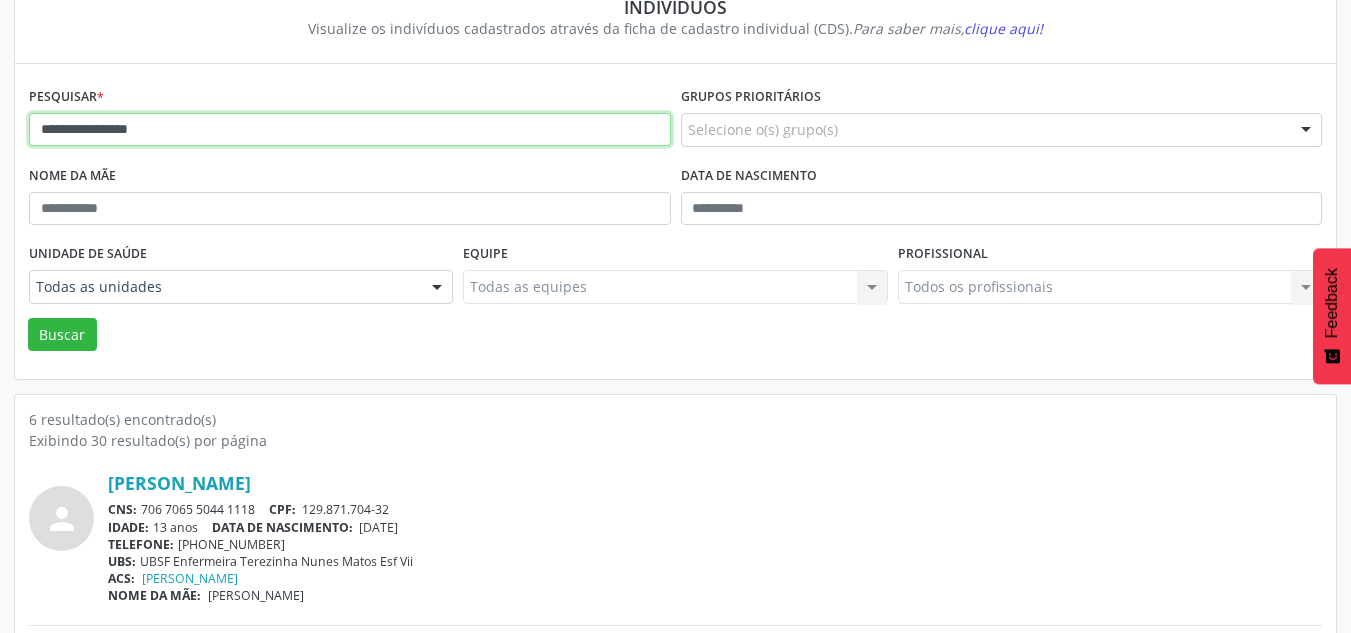 click on "Buscar" at bounding box center [62, 335] 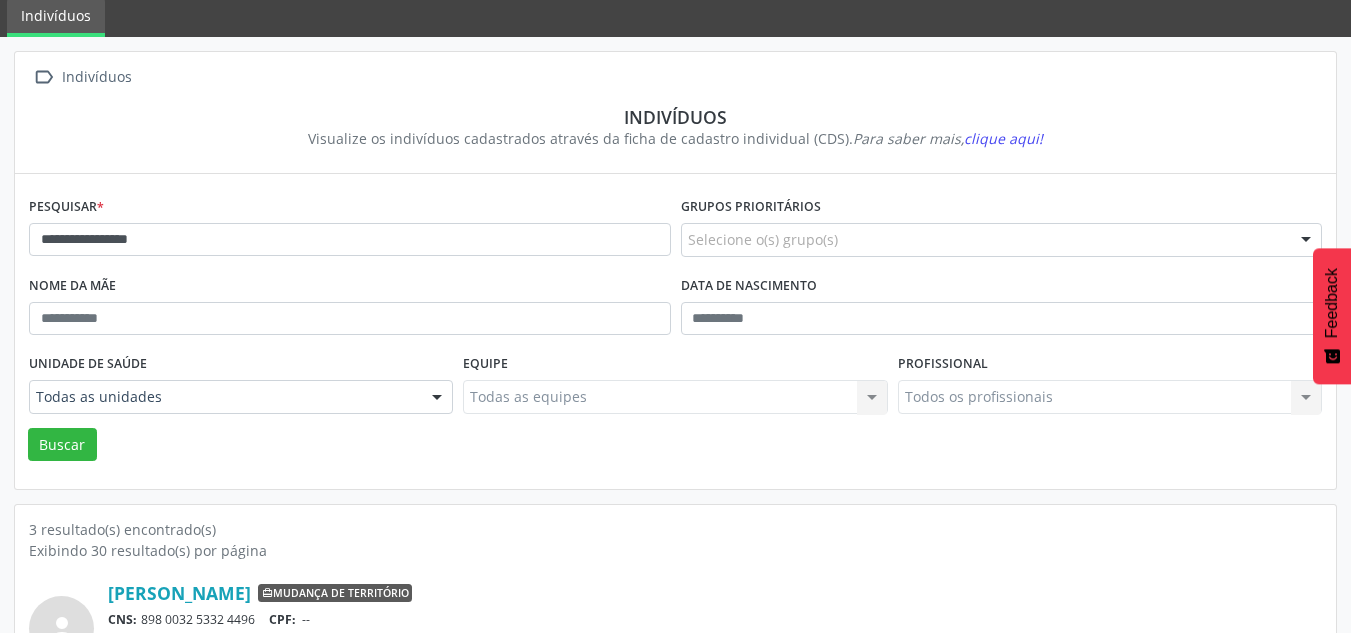 scroll, scrollTop: 183, scrollLeft: 0, axis: vertical 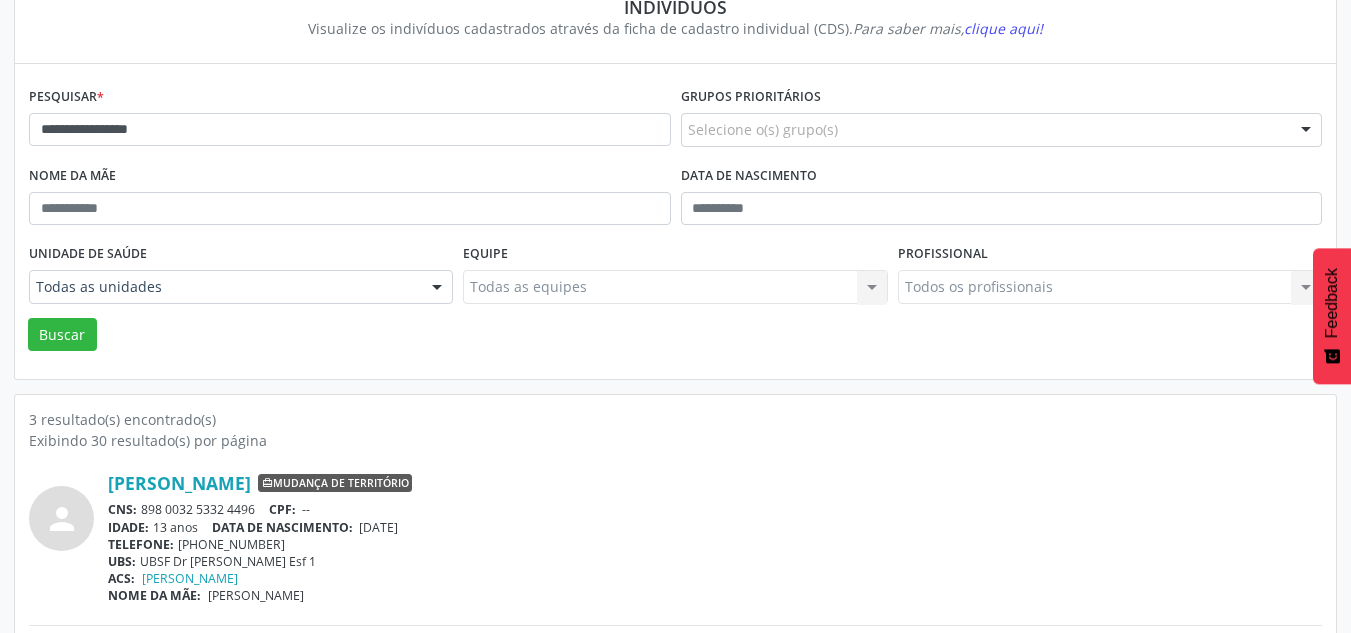 click on "[DATE]" at bounding box center (378, 527) 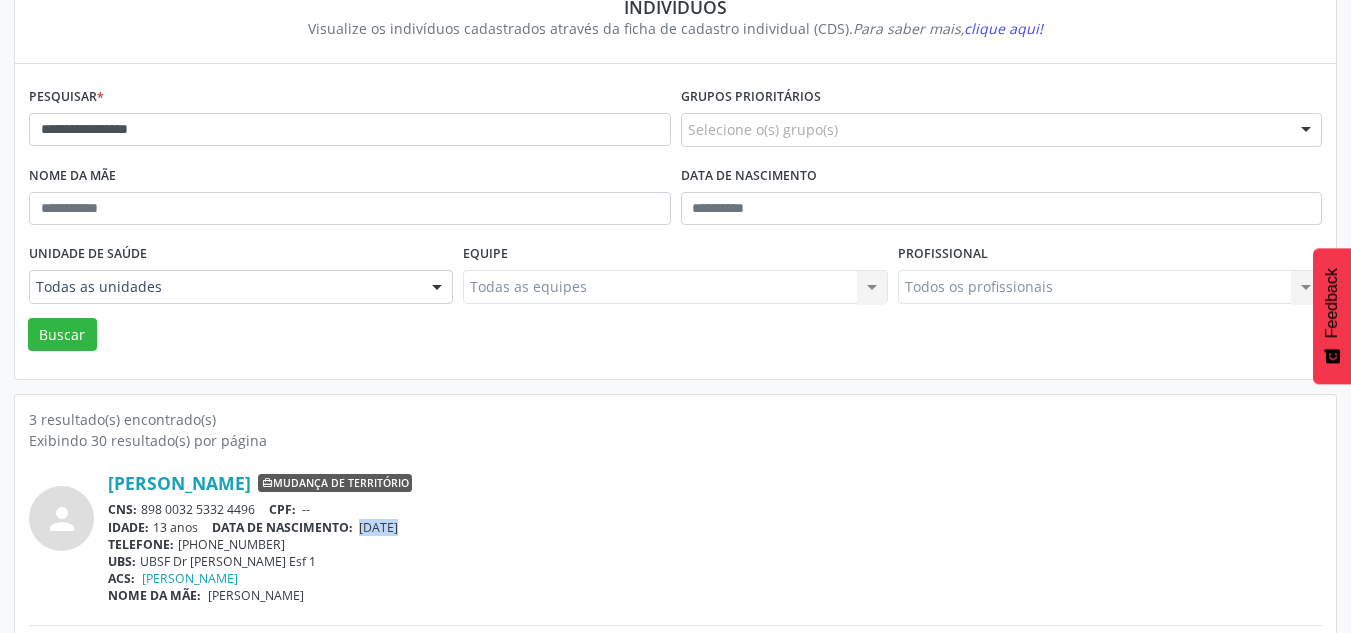 drag, startPoint x: 368, startPoint y: 525, endPoint x: 477, endPoint y: 525, distance: 109 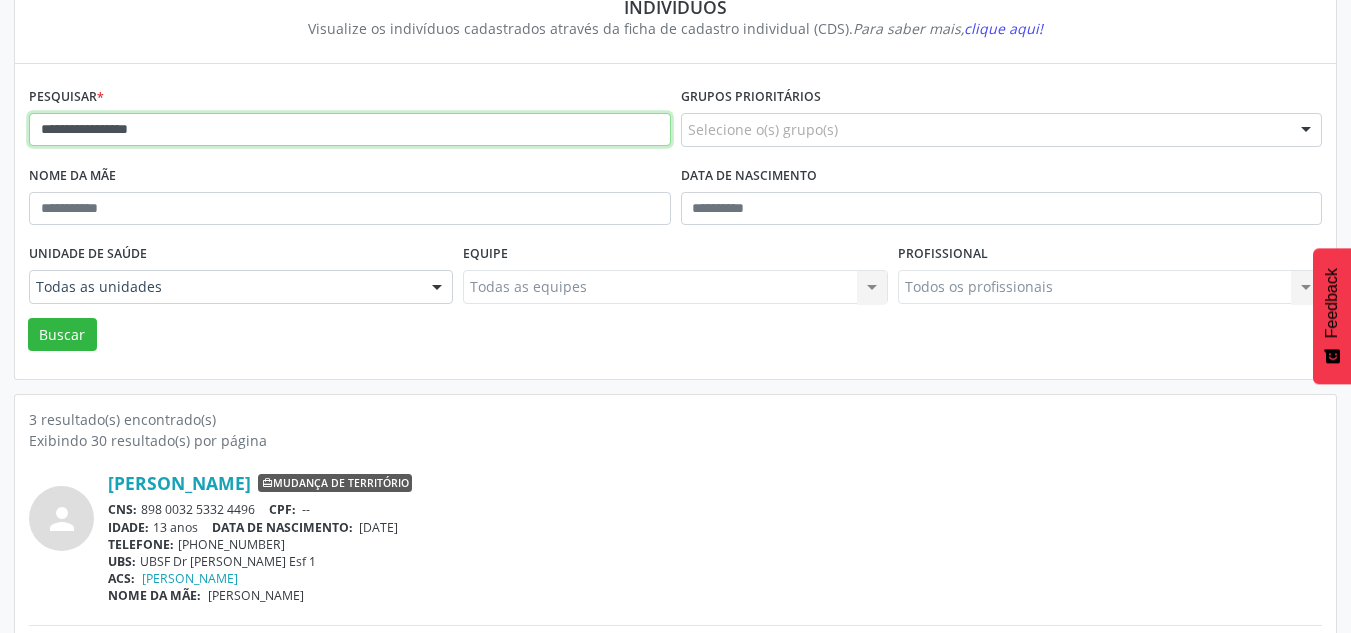 click on "**********" at bounding box center [350, 130] 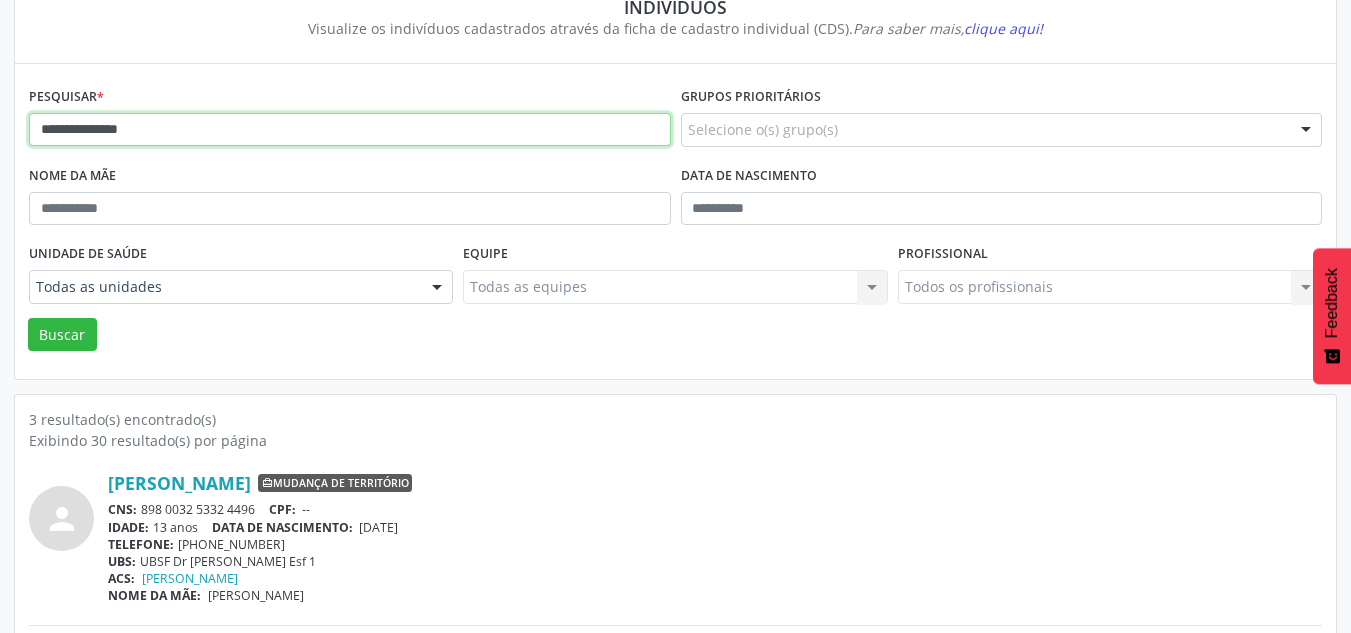 click on "Buscar" at bounding box center (62, 335) 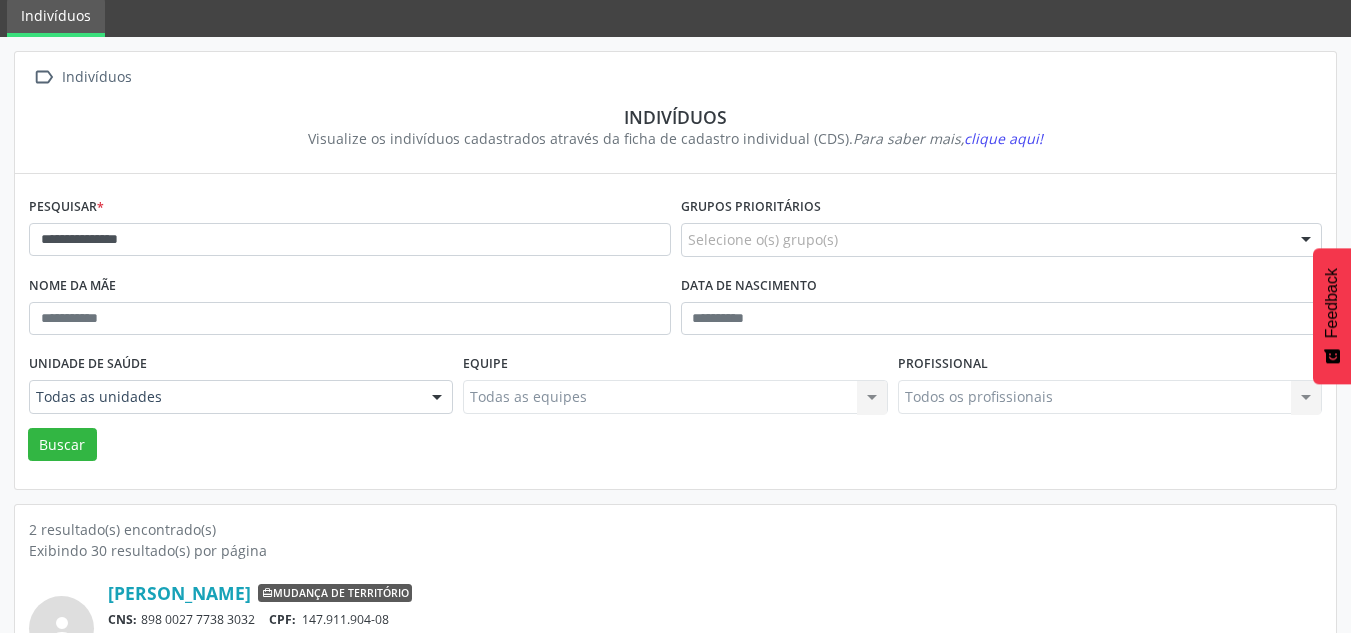 scroll, scrollTop: 183, scrollLeft: 0, axis: vertical 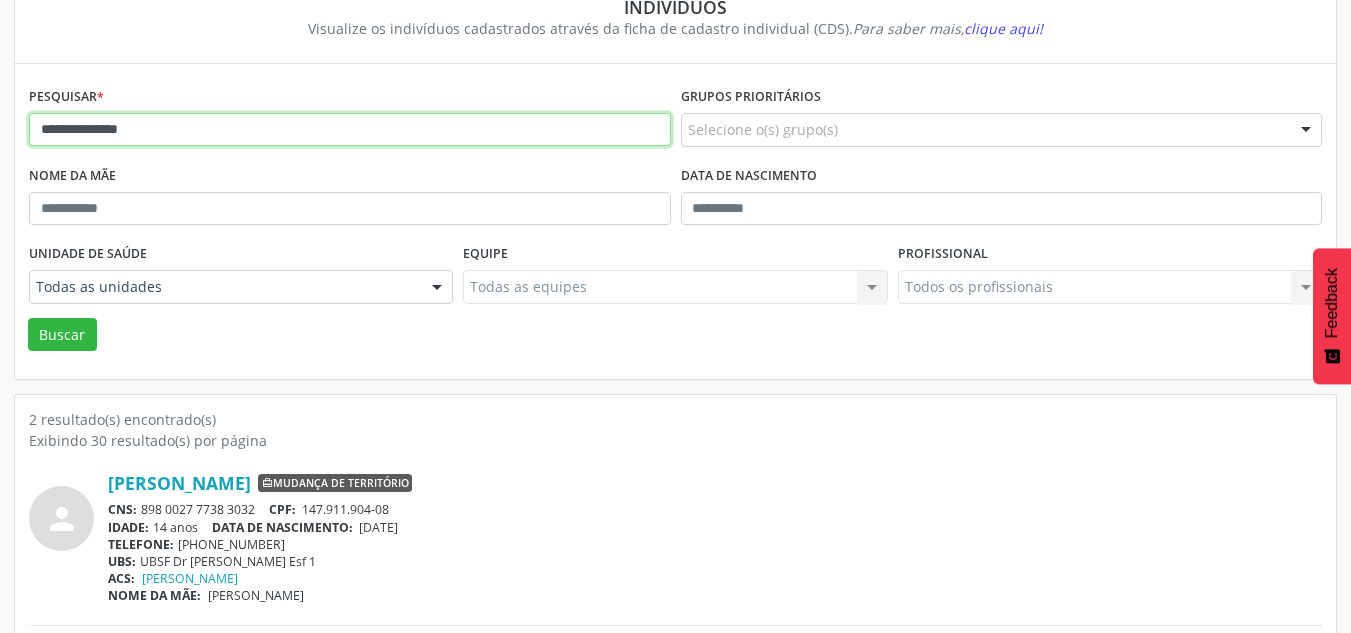 click on "**********" at bounding box center (350, 130) 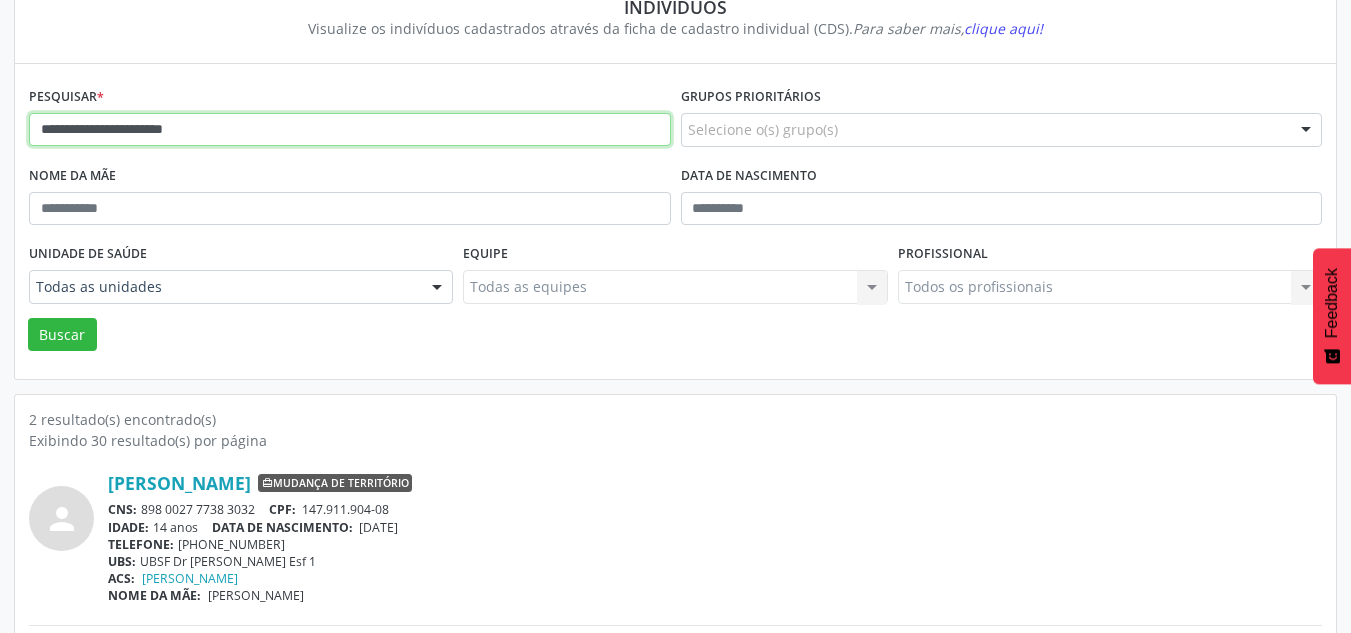click on "Buscar" at bounding box center [62, 335] 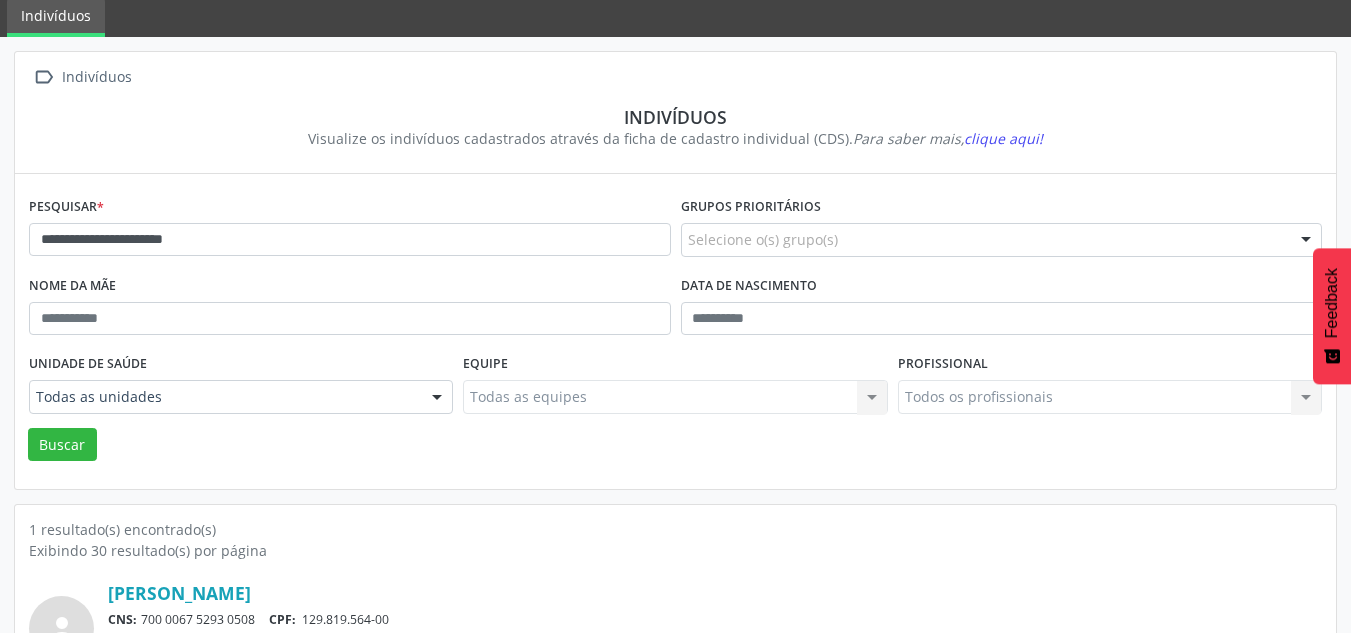 scroll, scrollTop: 183, scrollLeft: 0, axis: vertical 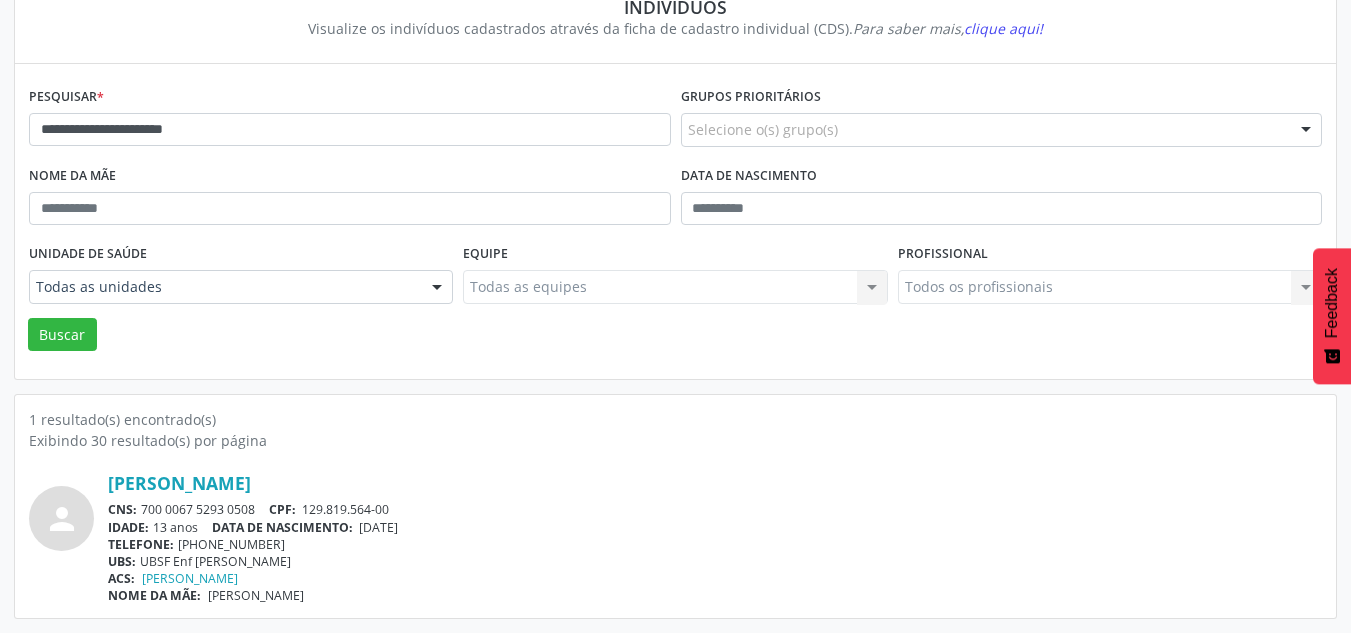 drag, startPoint x: 363, startPoint y: 522, endPoint x: 510, endPoint y: 524, distance: 147.01361 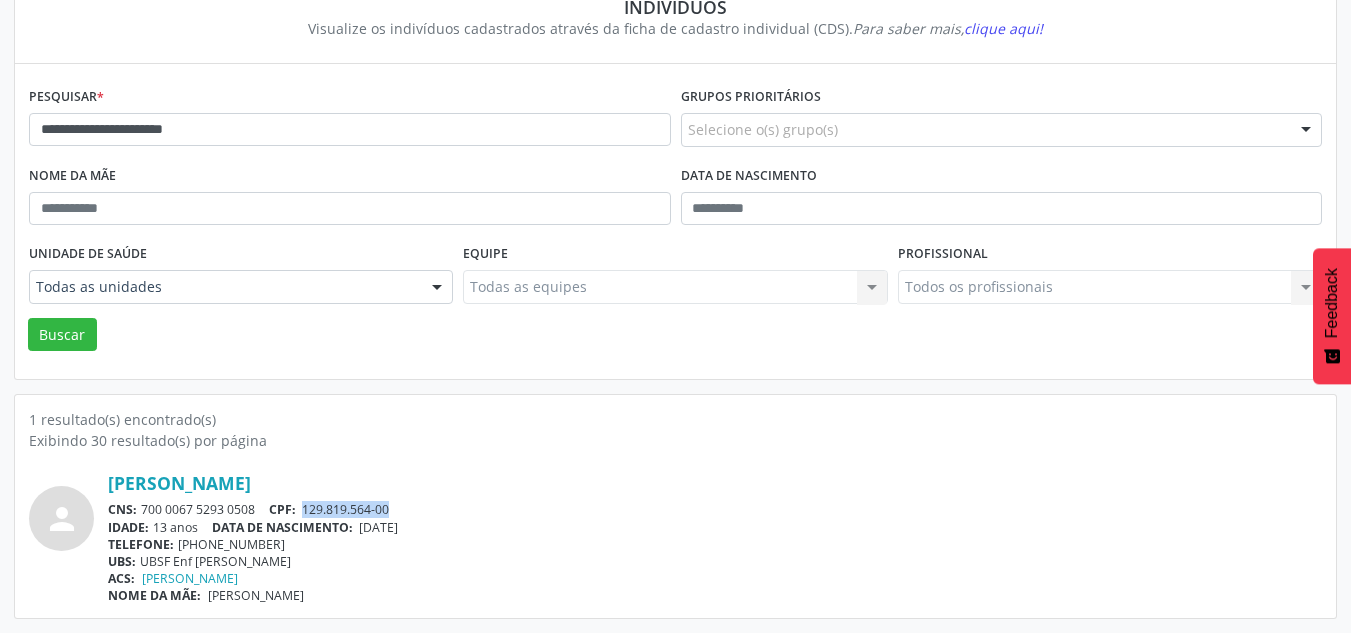 drag, startPoint x: 425, startPoint y: 504, endPoint x: 308, endPoint y: 507, distance: 117.03845 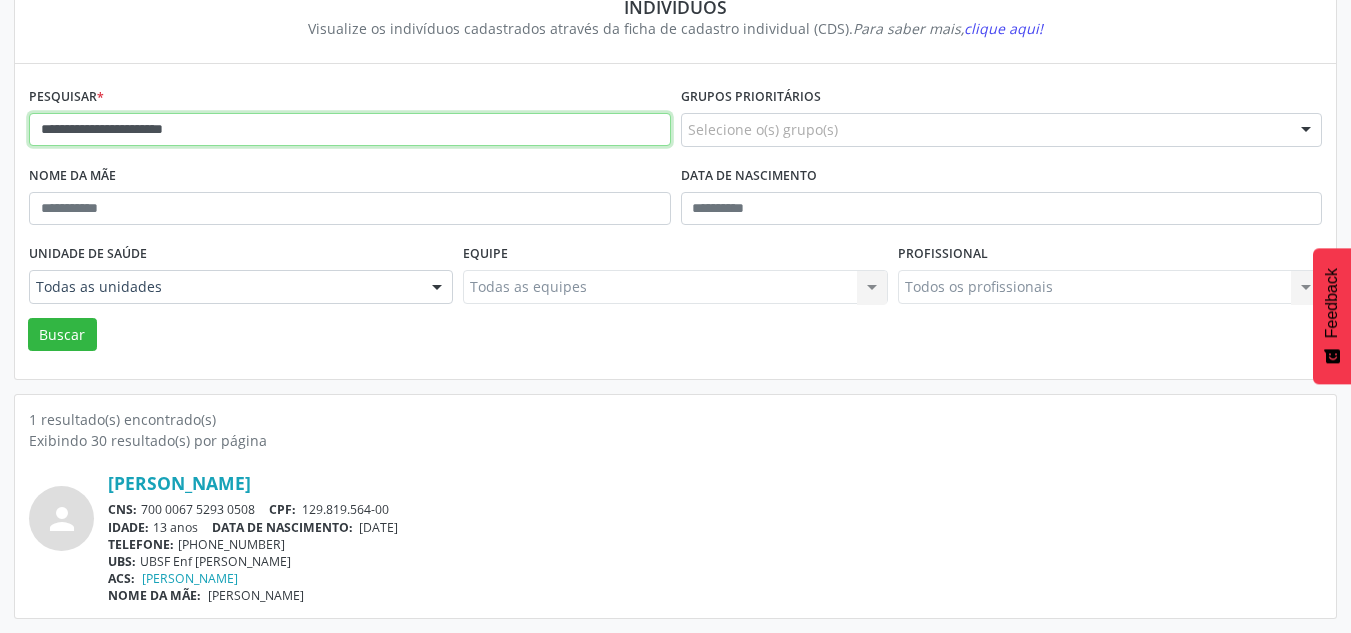 click on "**********" at bounding box center (350, 130) 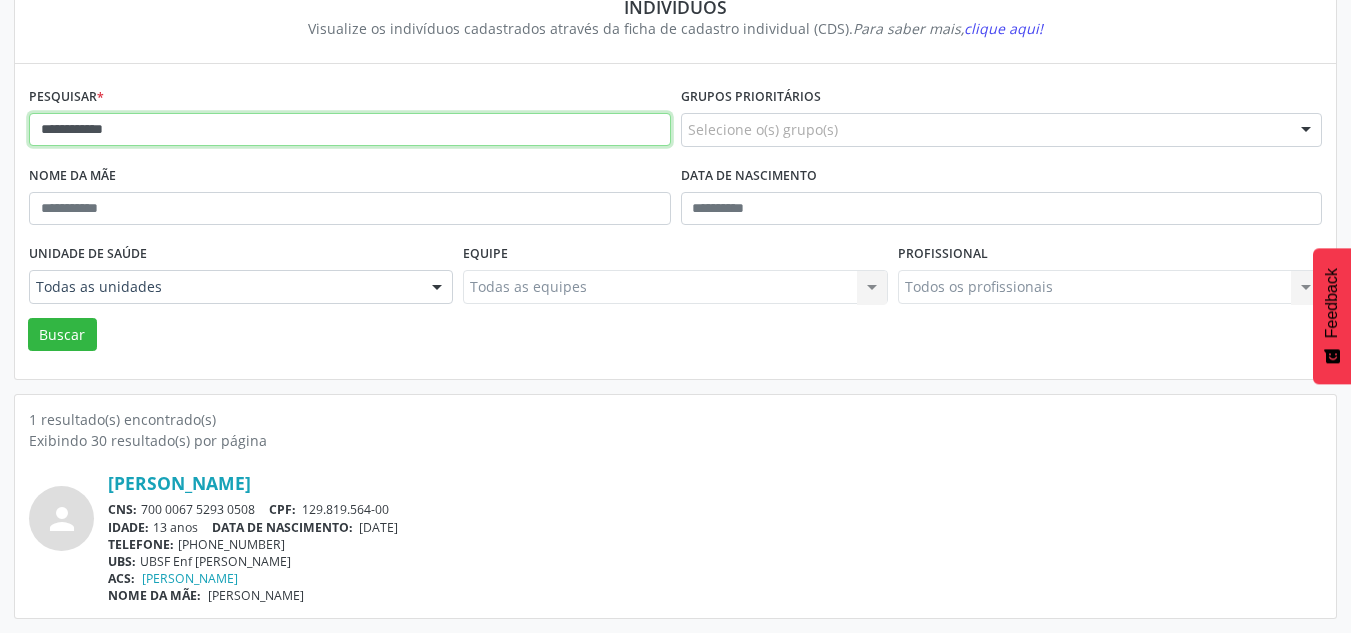 click on "Buscar" at bounding box center (62, 335) 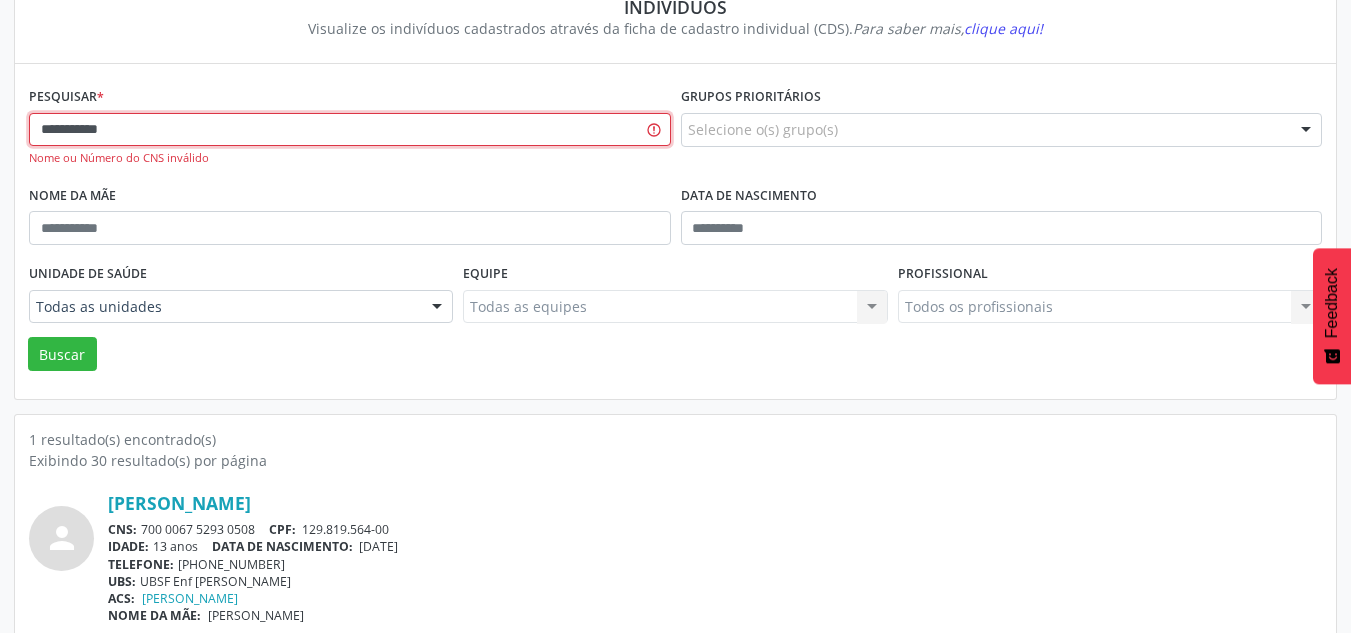 click on "Buscar" at bounding box center (62, 354) 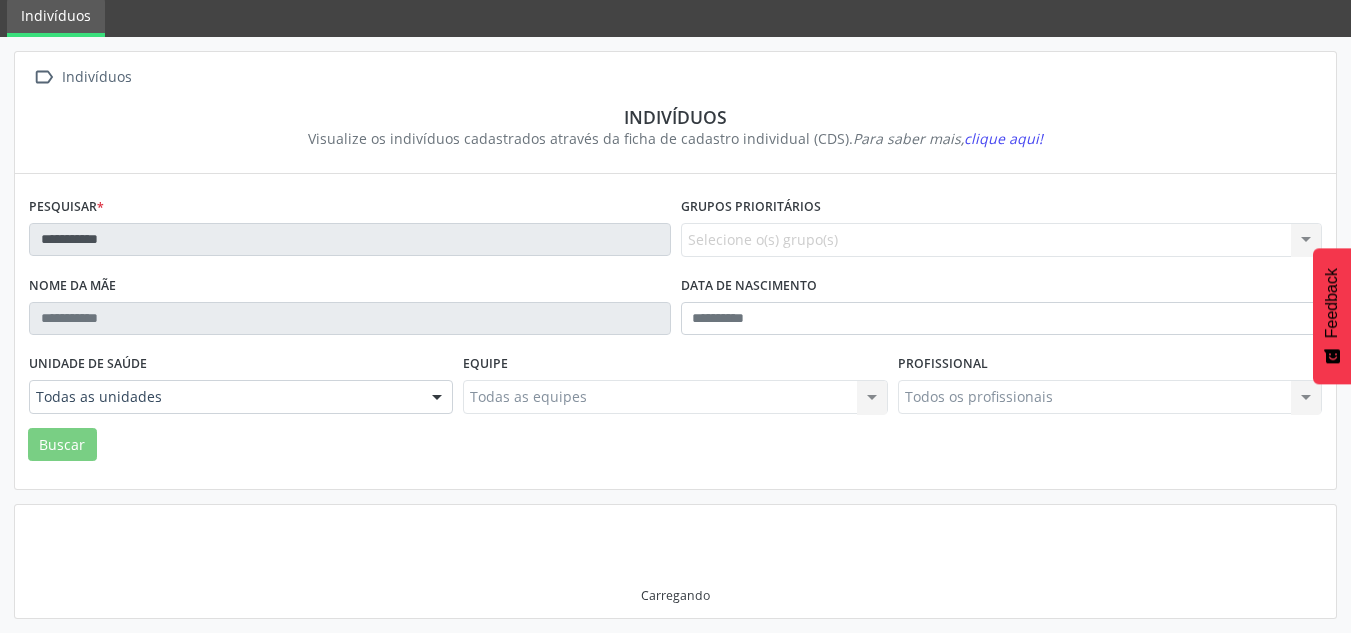 scroll, scrollTop: 67, scrollLeft: 0, axis: vertical 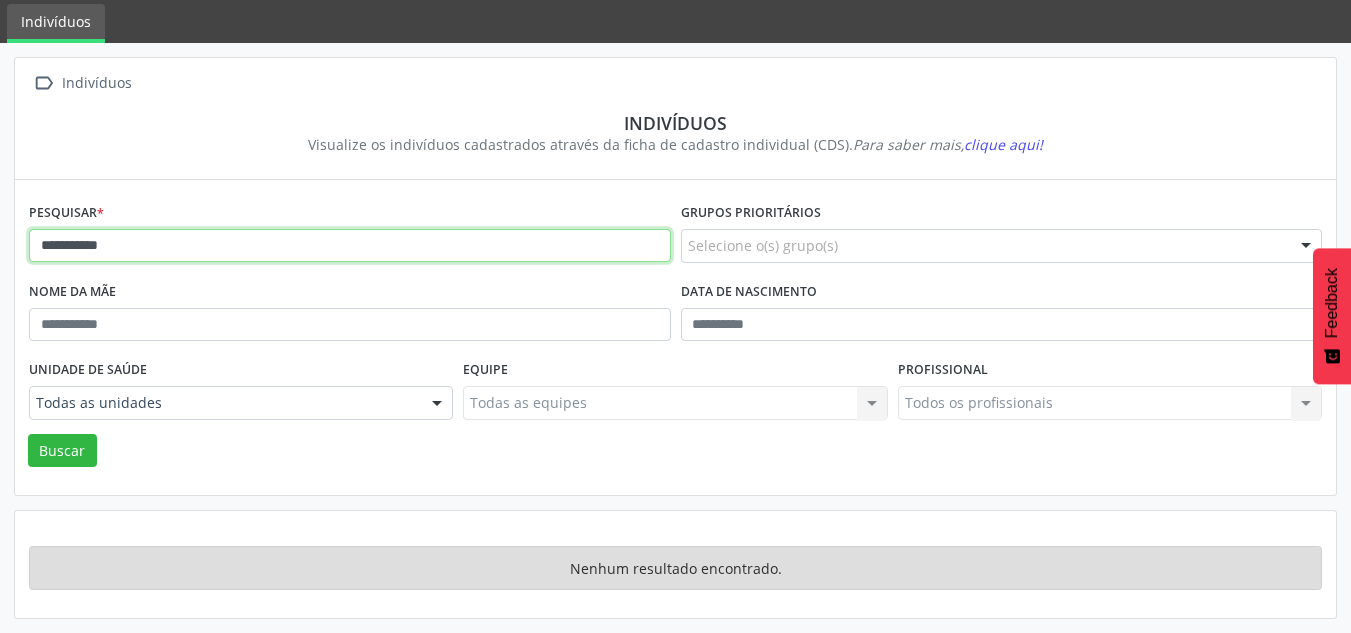 click on "**********" at bounding box center [350, 246] 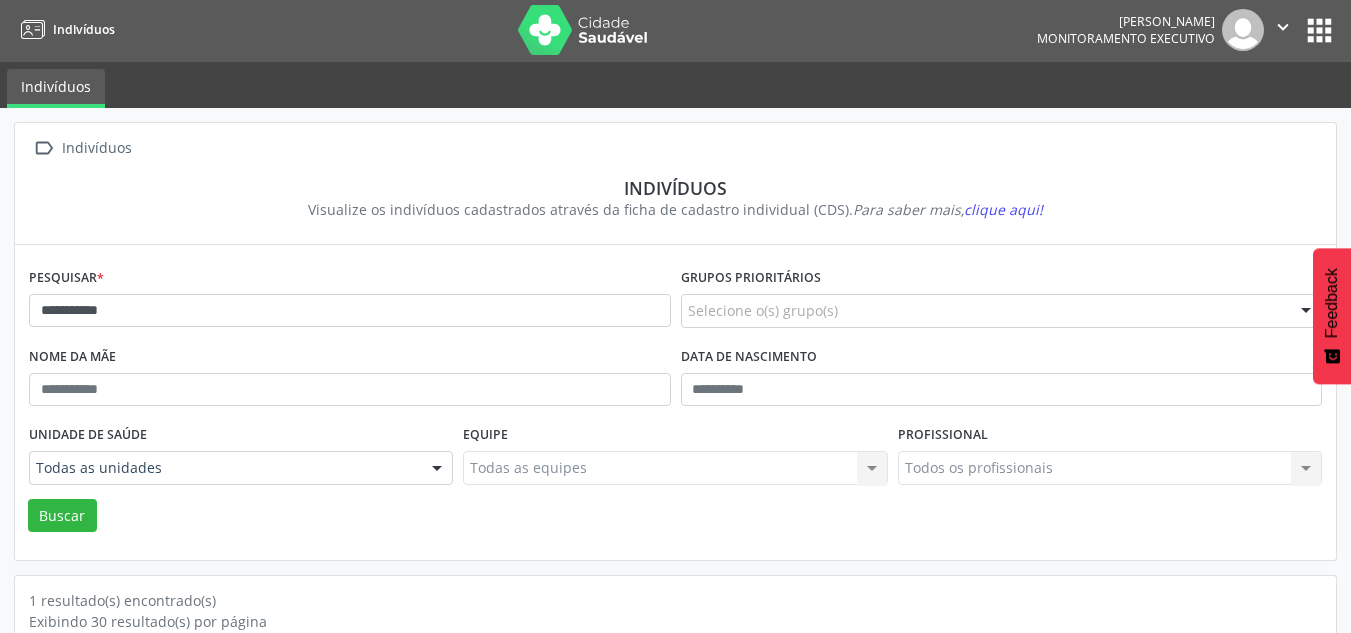 scroll, scrollTop: 183, scrollLeft: 0, axis: vertical 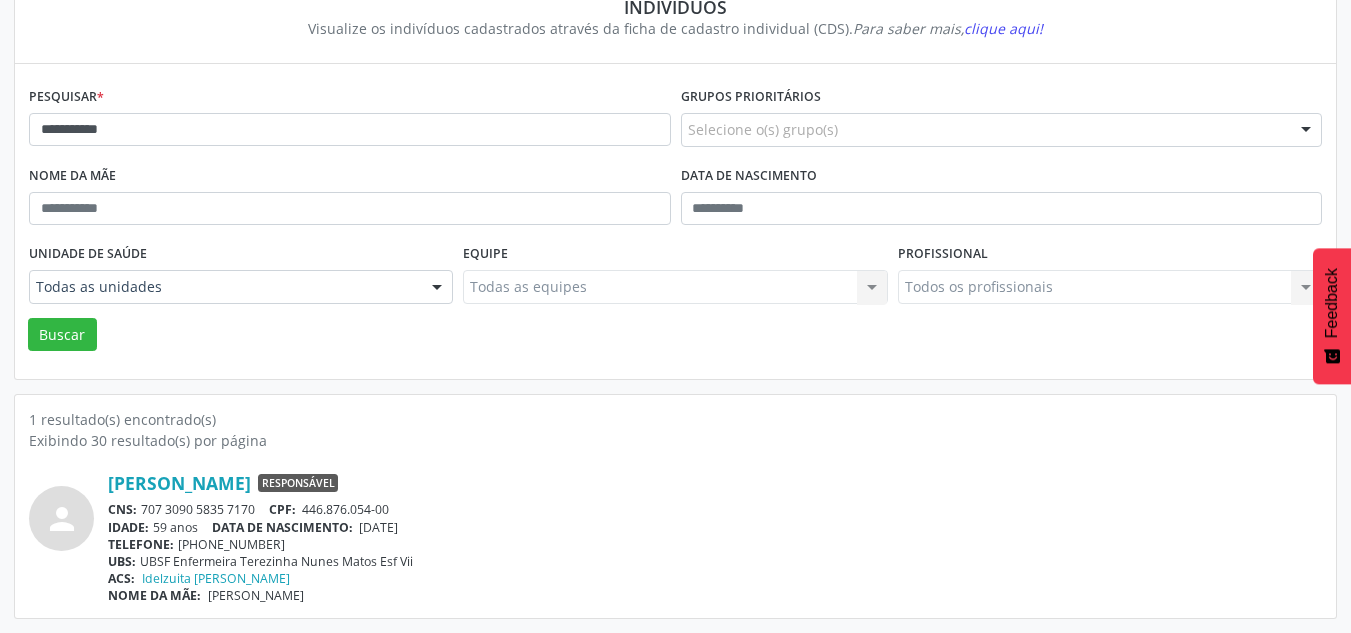 click on "[PERSON_NAME]
Responsável
CNS:
707 3090 5835 7170
CPF:    446.876.054-00   IDADE:
59 anos
DATA DE NASCIMENTO:    [DEMOGRAPHIC_DATA]   TELEFONE:
[PHONE_NUMBER]
UBS:
UBSF Enfermeira [PERSON_NAME] Esf Vii
ACS:
Idelzuita [PERSON_NAME]
NOME DA MÃE:
[PERSON_NAME]" at bounding box center (715, 538) 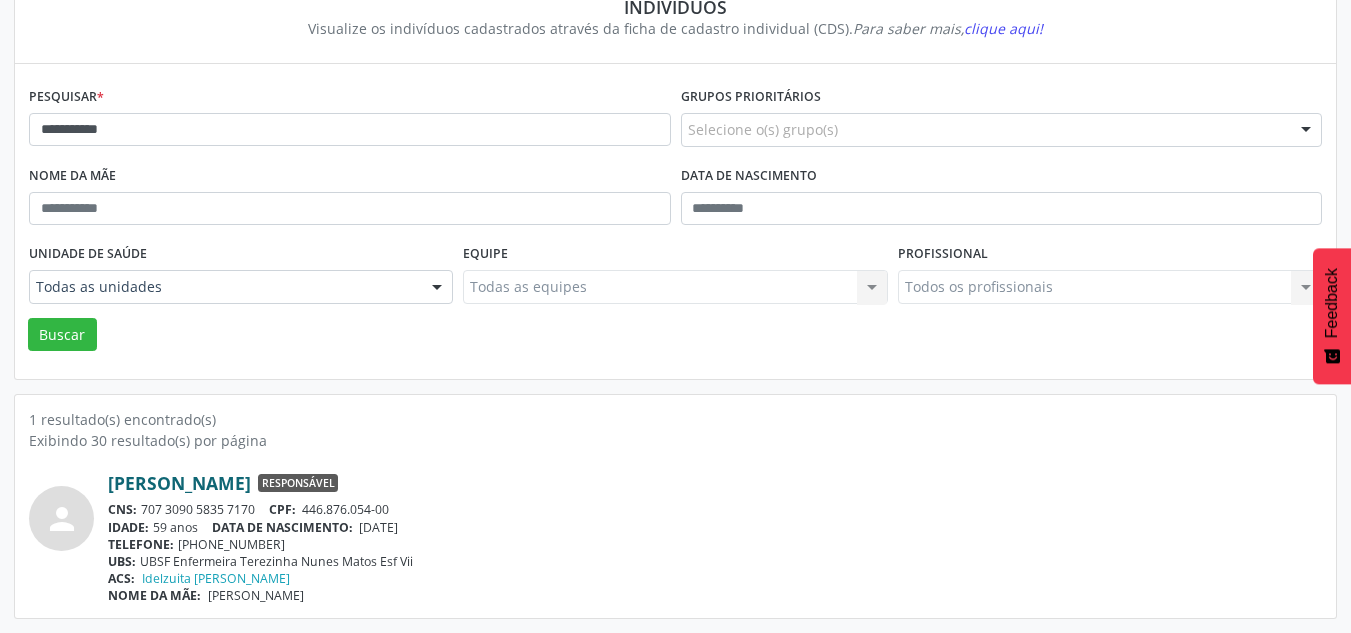 click on "[PERSON_NAME]" at bounding box center (179, 483) 